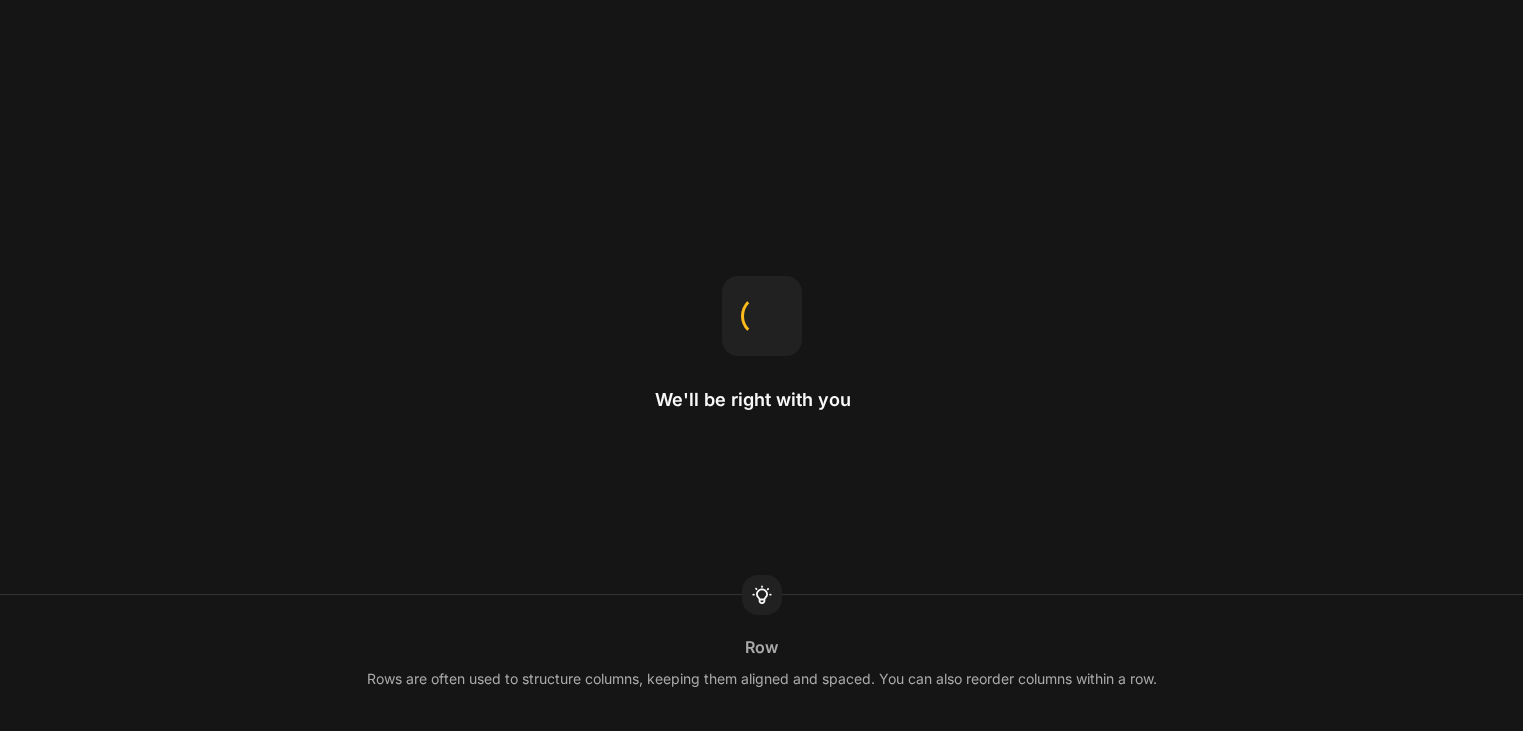 scroll, scrollTop: 0, scrollLeft: 0, axis: both 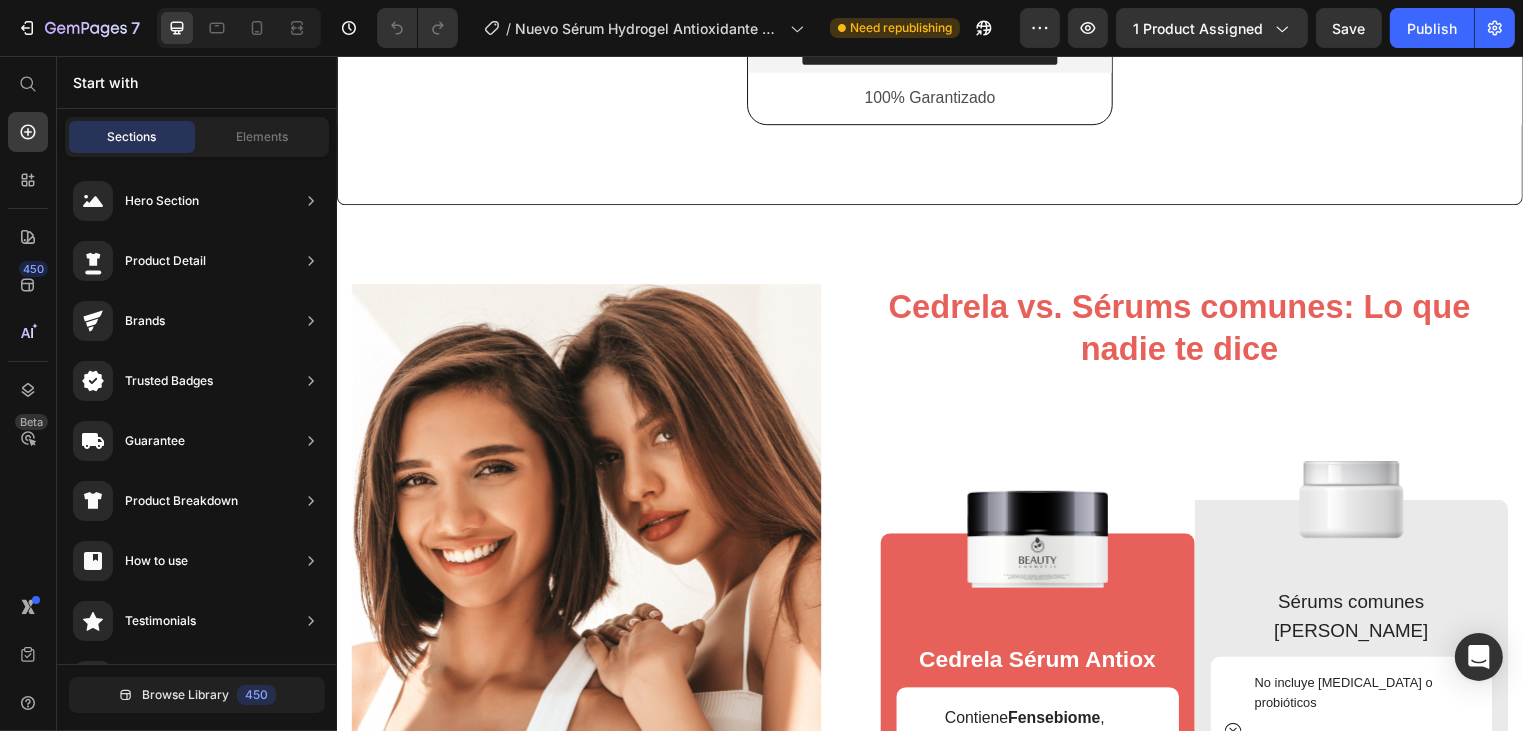 click on "3 Sérum Hydrogel Antioxidante con Posbióticos CEDRELA 120gr." at bounding box center (536, -528) 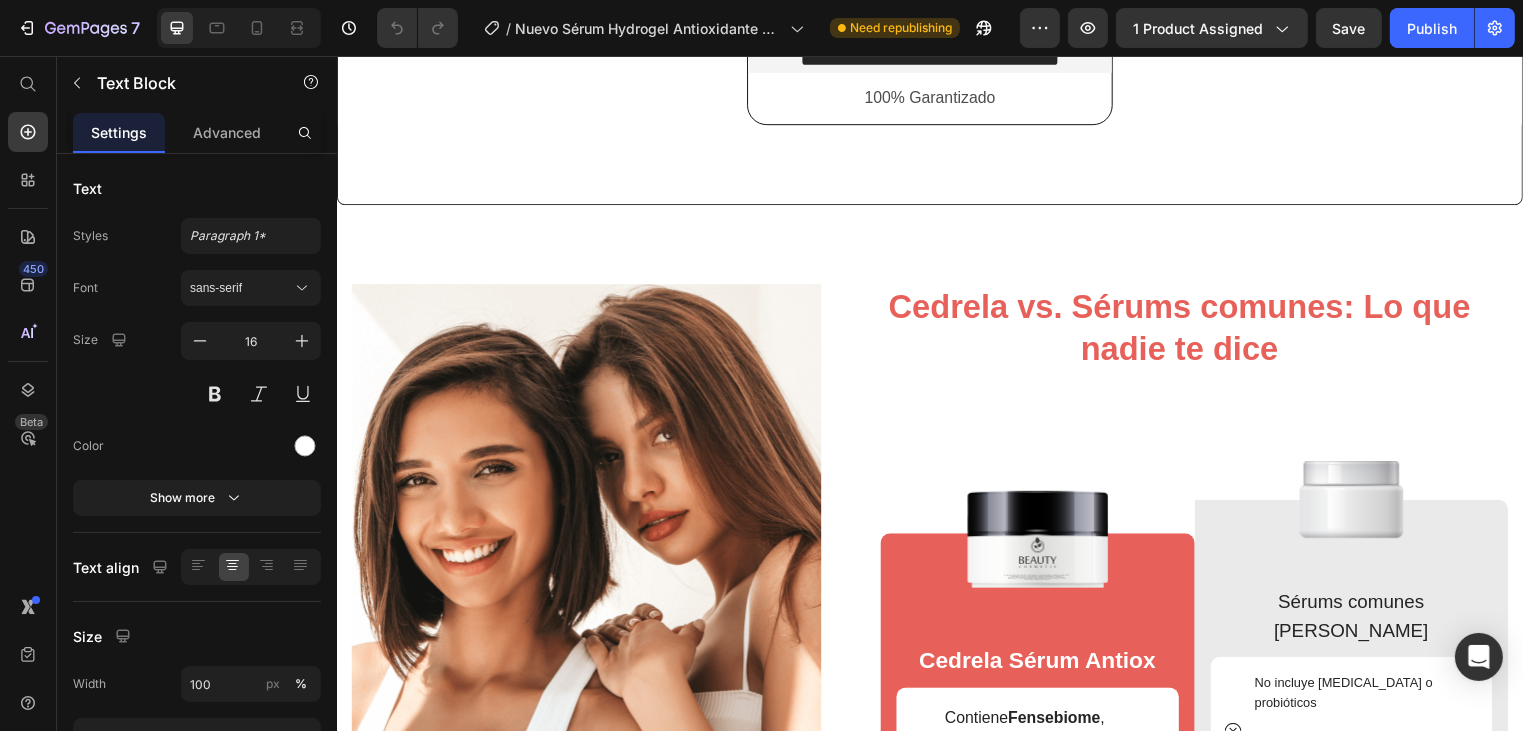 click on "3 Sérum Hydrogel Antioxidante con Posbióticos CEDRELA 120gr." at bounding box center (536, -528) 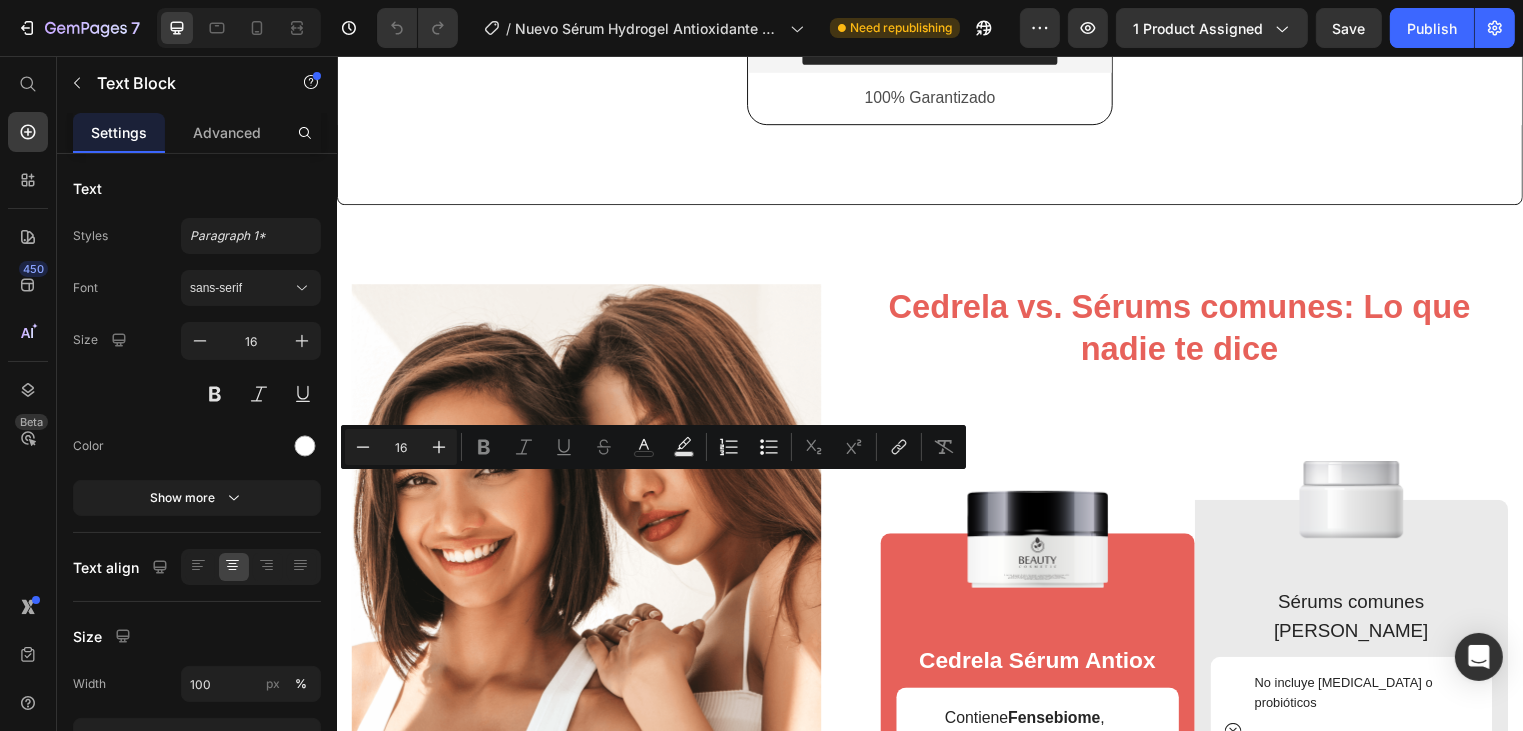 click on "3 Sérum Hydrogel Antioxidante con Posbióticos CEDRELA 120gr." at bounding box center (536, -529) 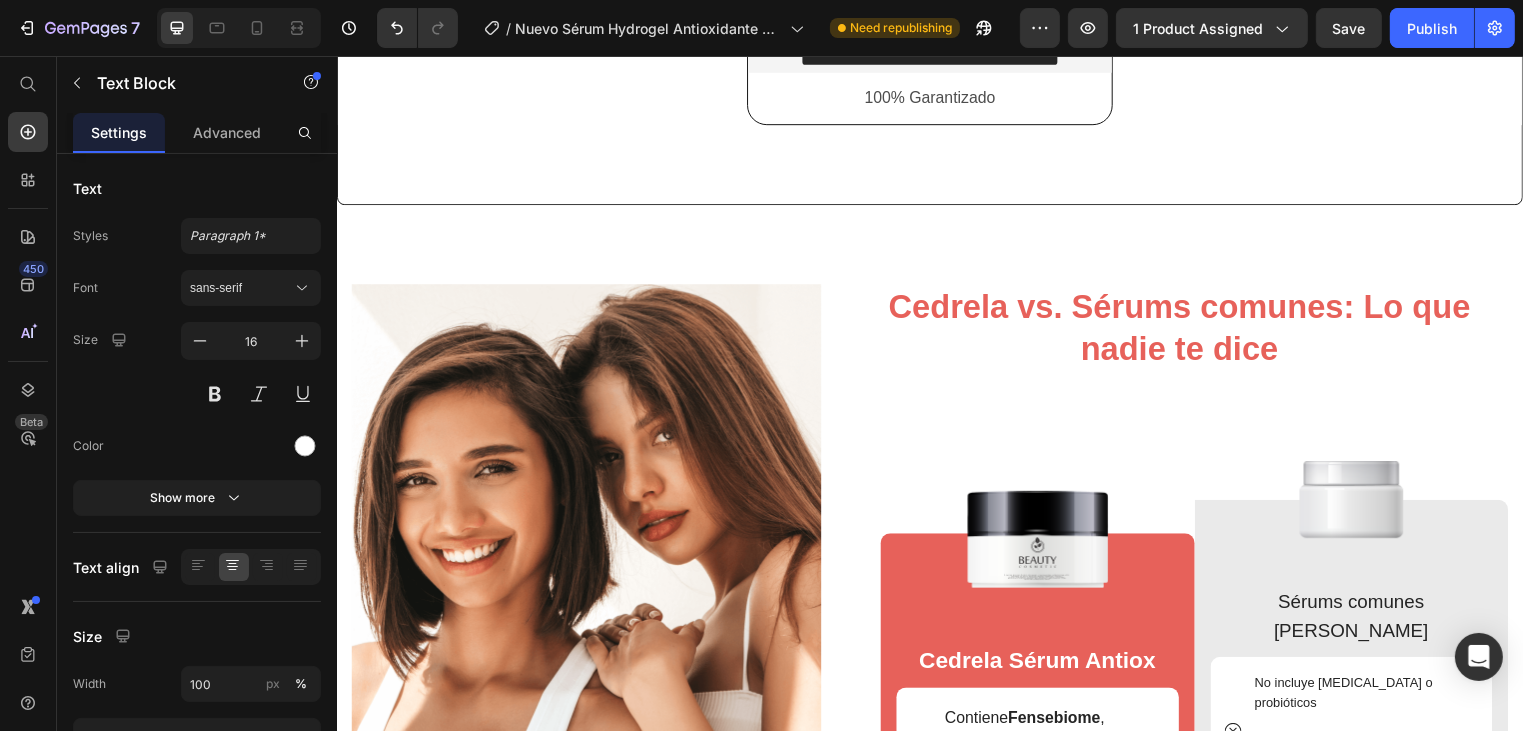 click on "3 Sérum Hydrogel Antioxidante con Posbióticos CEDRELA 120gr en total." at bounding box center (536, -529) 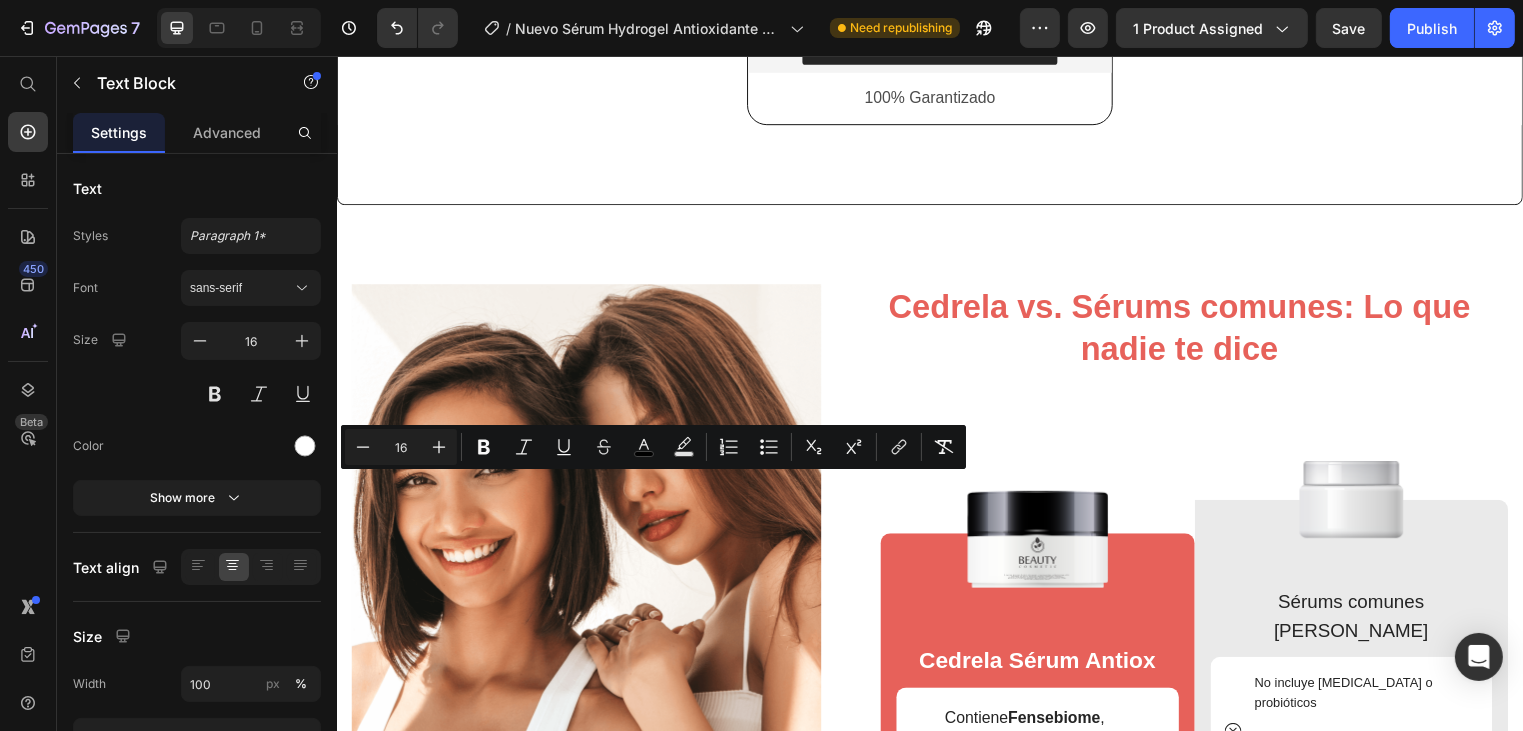 drag, startPoint x: 640, startPoint y: 493, endPoint x: 516, endPoint y: 492, distance: 124.004036 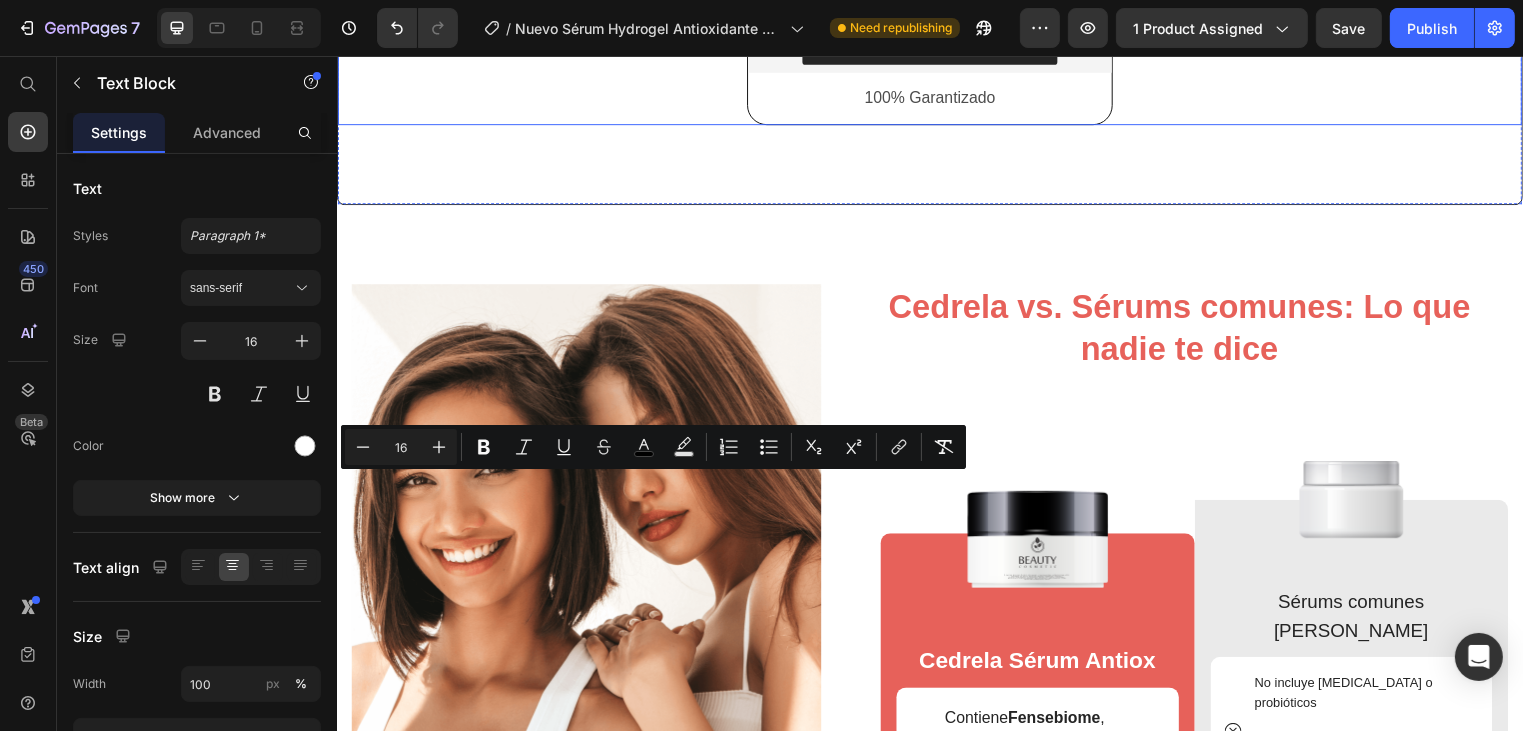 copy on "(120 gr. en total)" 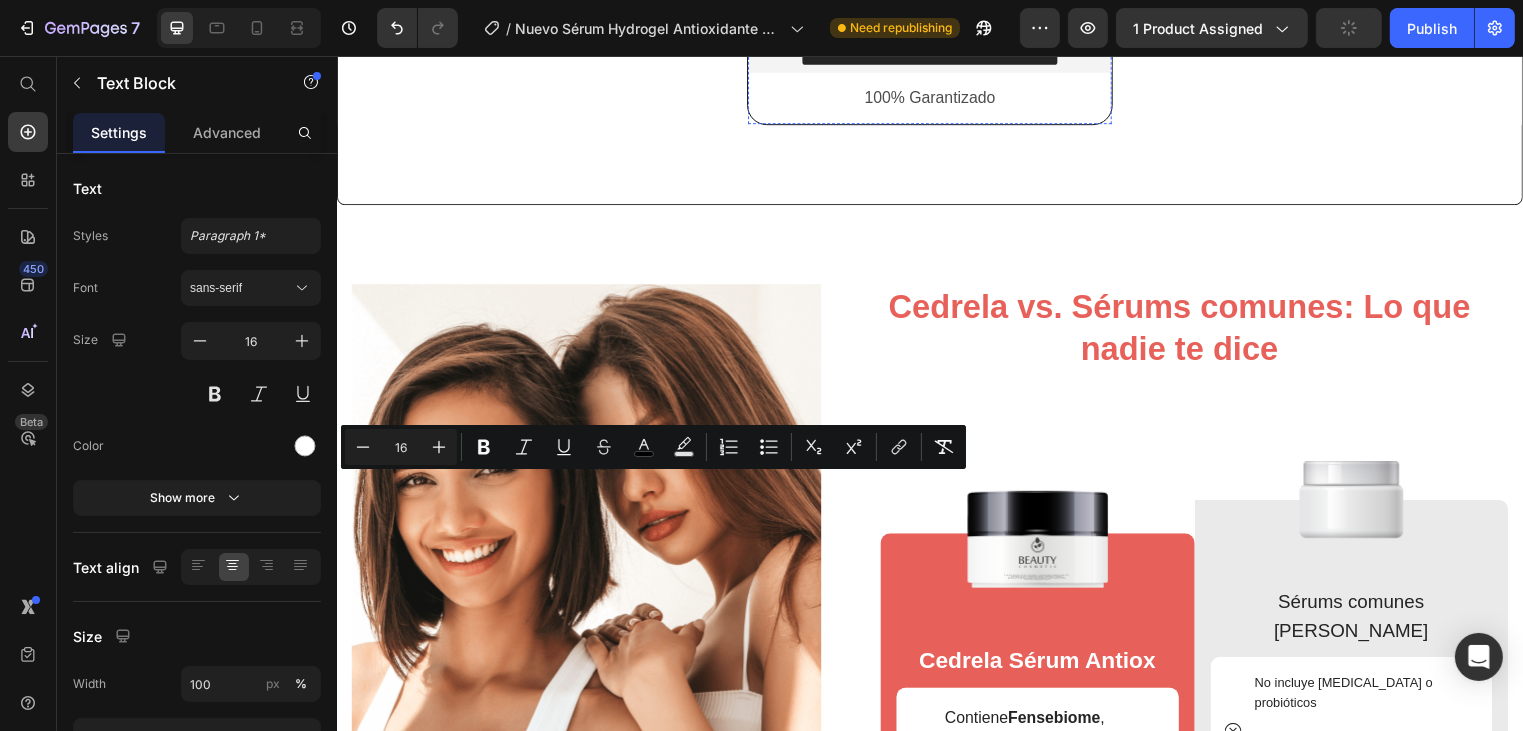 click on "2 Sérum Hydrogel Antioxidante con Posbióticos CEDRELA 80gr." at bounding box center (935, -254) 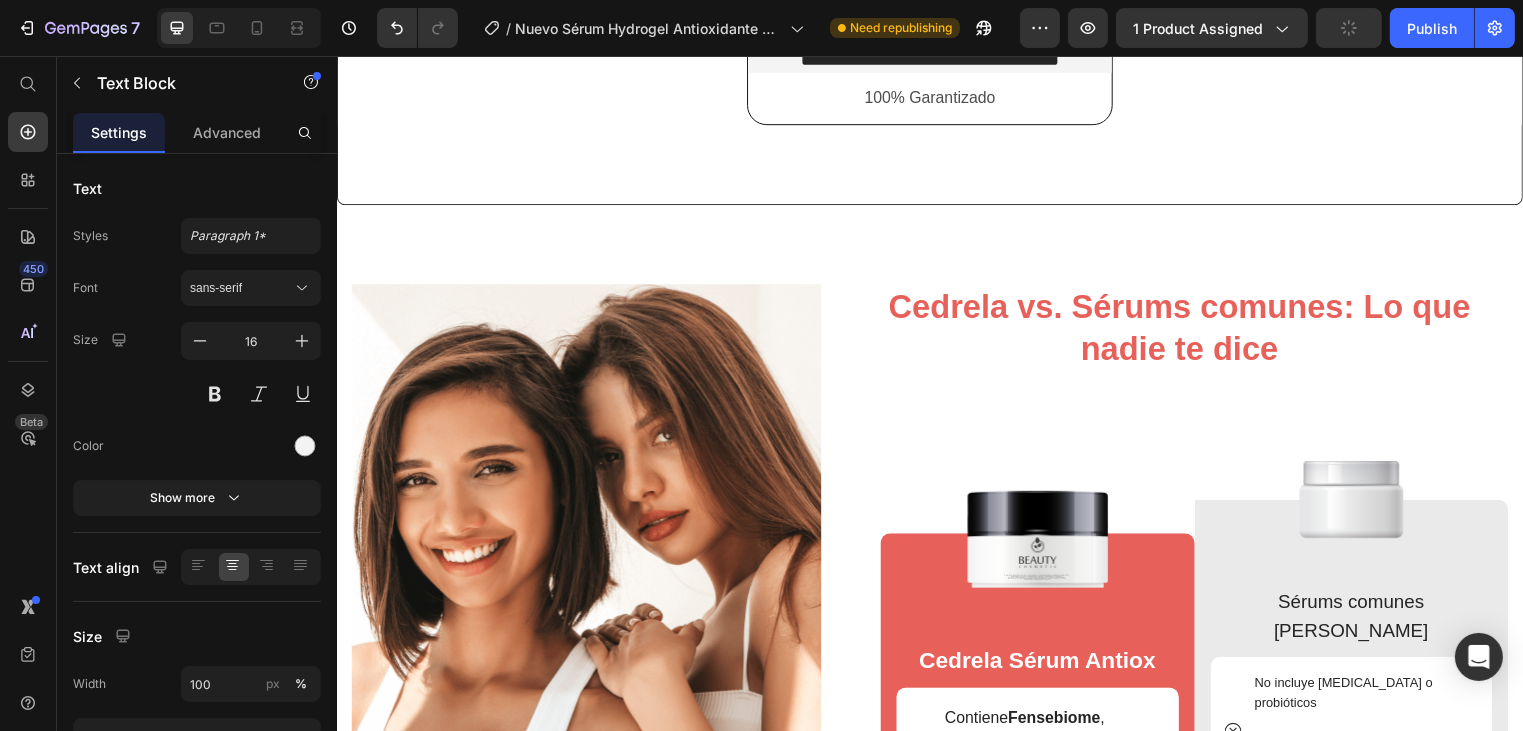 click on "2 Sérum Hydrogel Antioxidante con Posbióticos CEDRELA 80gr." at bounding box center [935, -254] 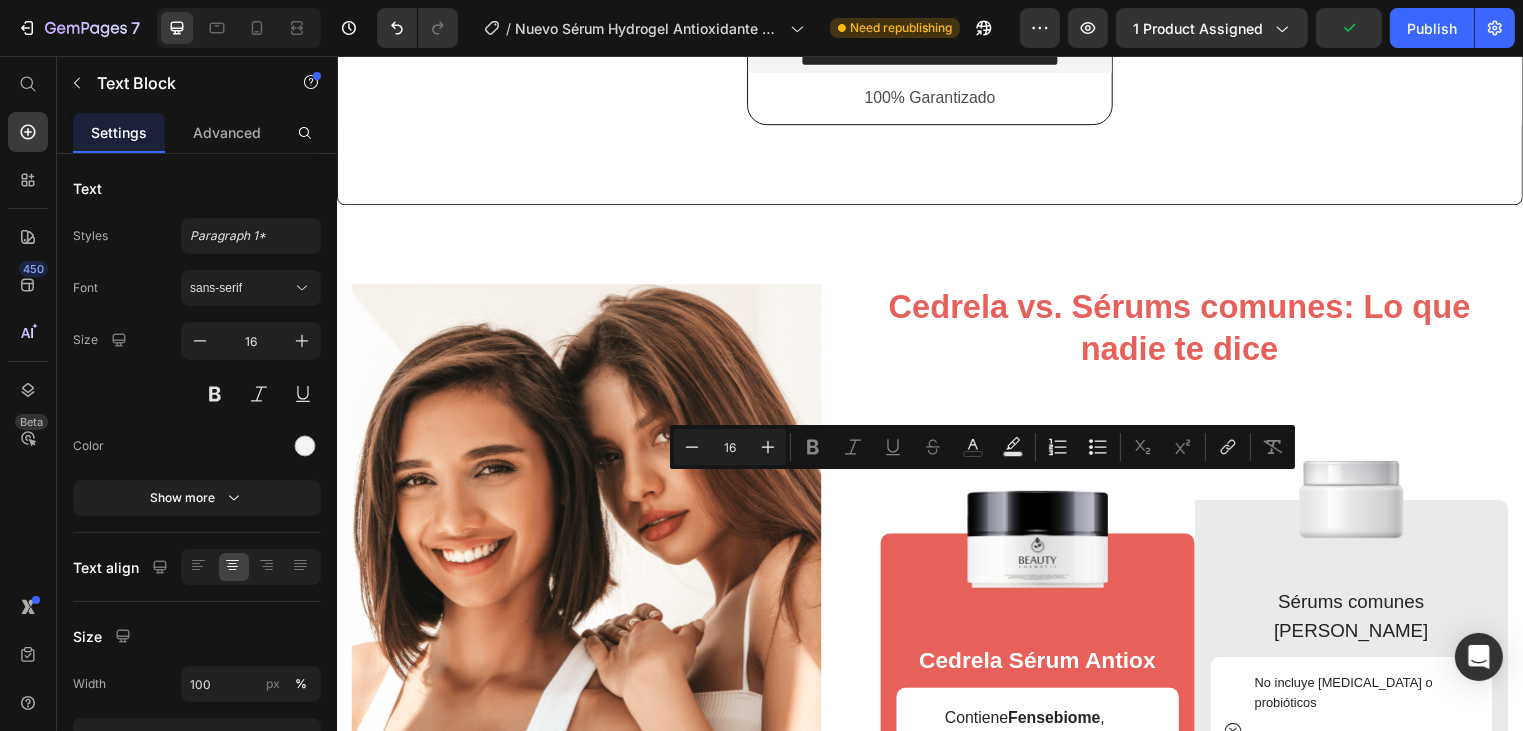 click on "2 Sérum Hydrogel Antioxidante con Posbióticos CEDRELA 80gr." at bounding box center [935, -254] 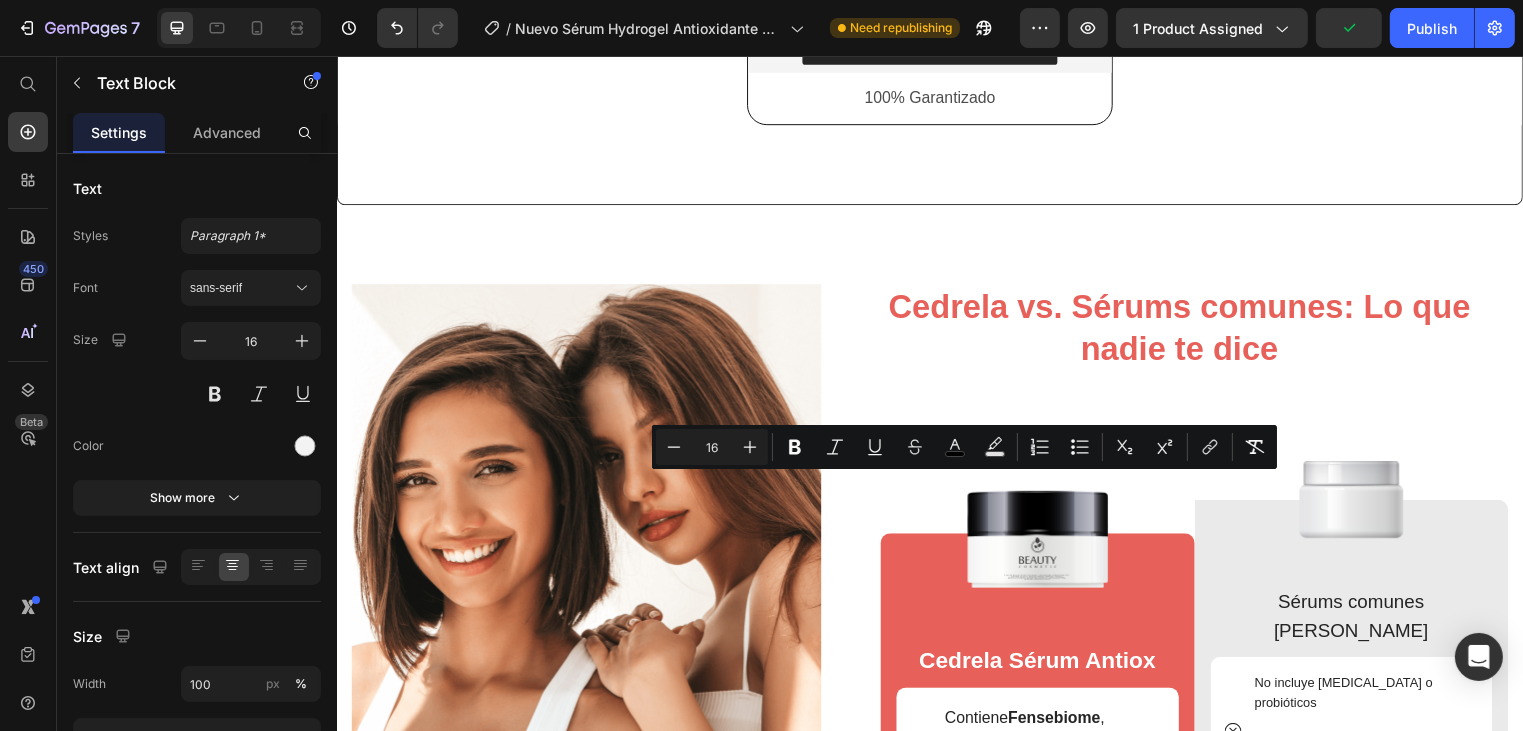 drag, startPoint x: 992, startPoint y: 492, endPoint x: 954, endPoint y: 492, distance: 38 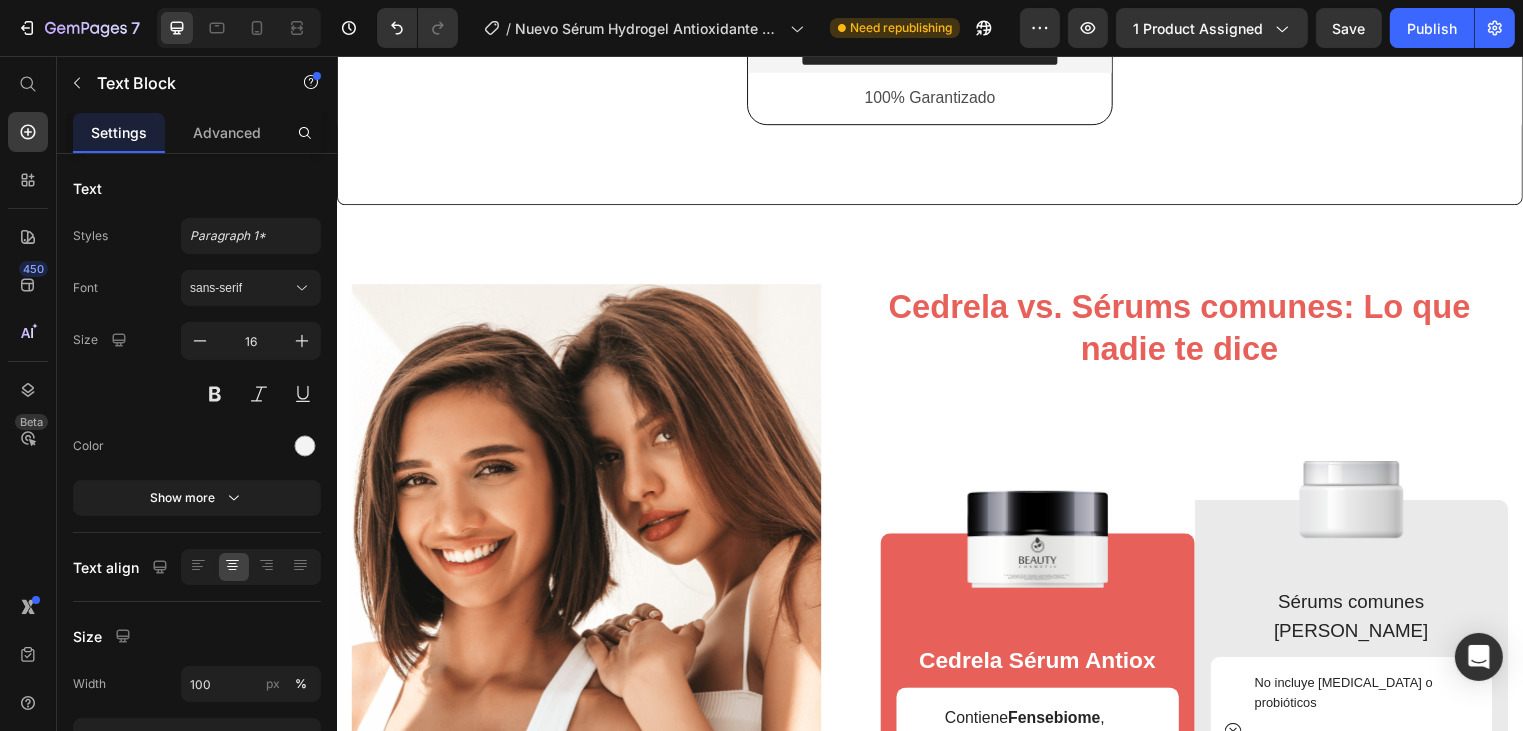click on "2 Sérum Hydrogel Antioxidante con Posbióticos CEDRELA (120 gr. en total)" at bounding box center (935, -255) 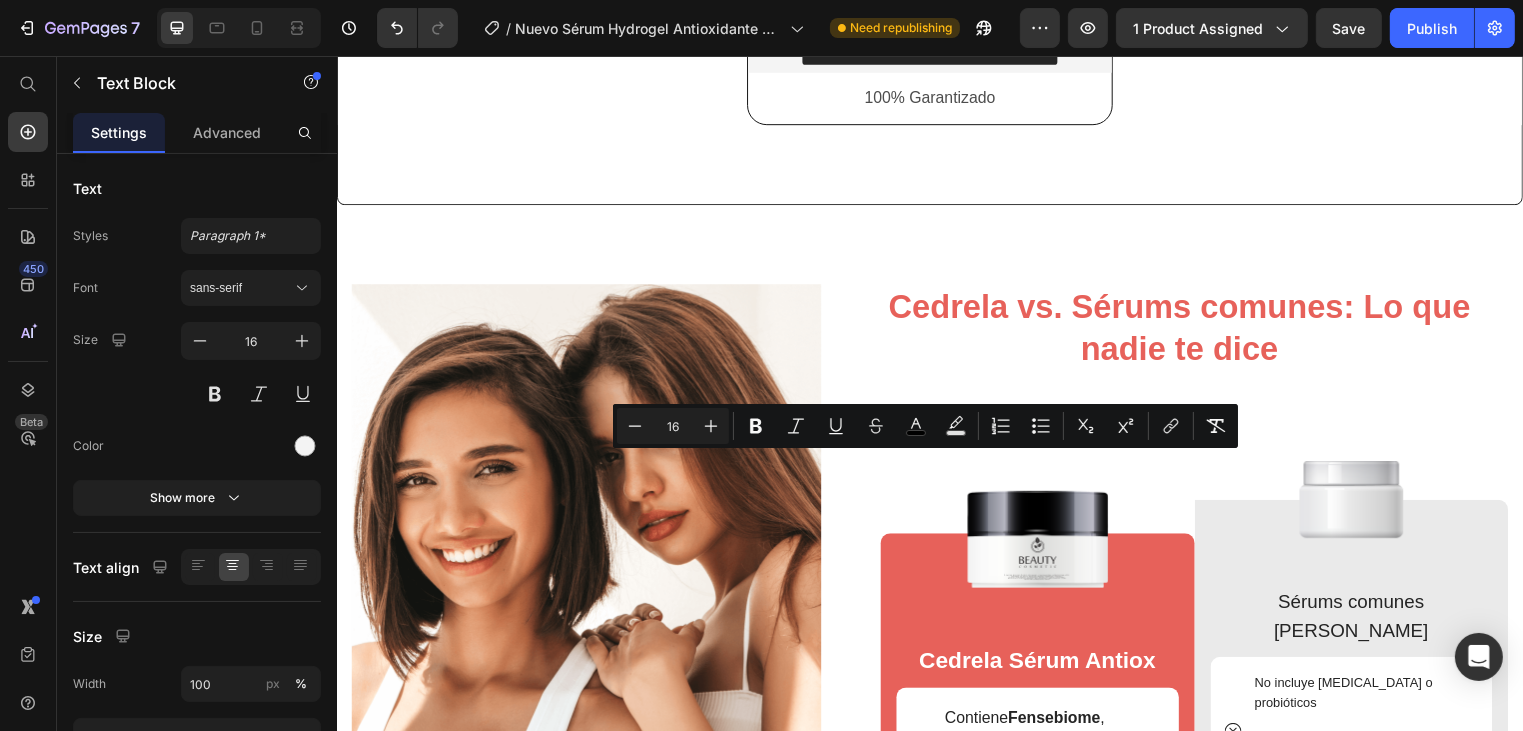 click on "2 Sérum Hydrogel Antioxidante con Posbióticos CEDRELA (120 gr. en total)" at bounding box center (935, -255) 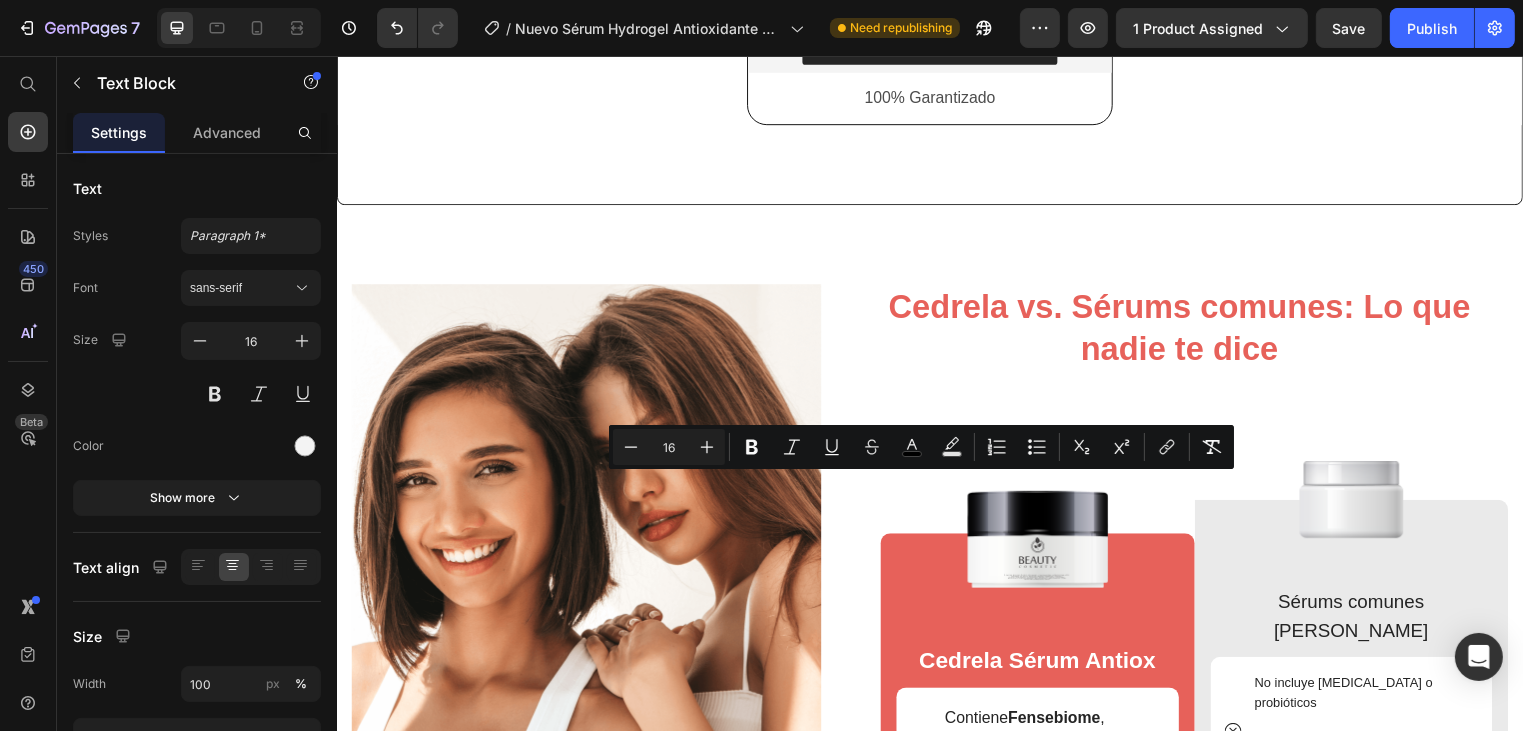 drag, startPoint x: 931, startPoint y: 491, endPoint x: 918, endPoint y: 492, distance: 13.038404 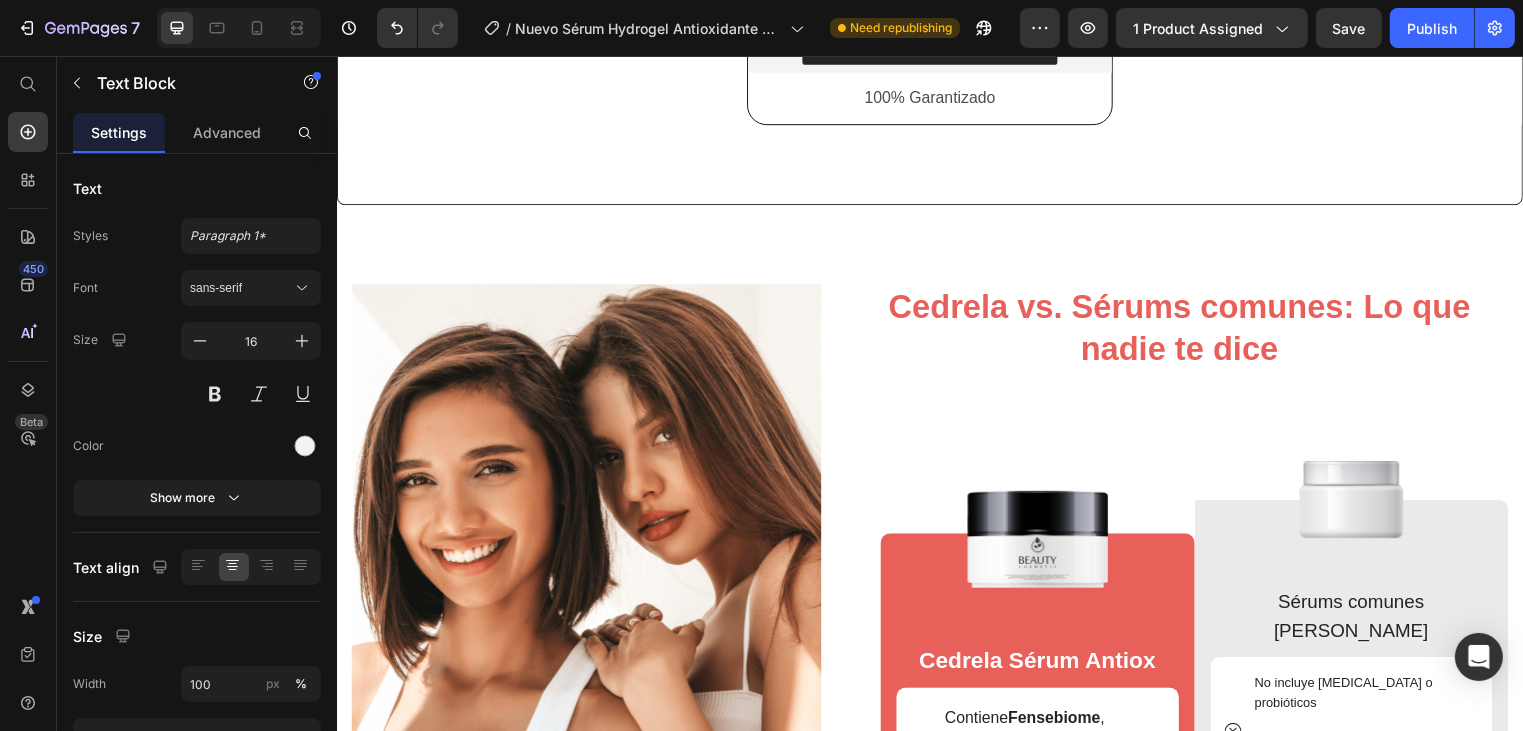 click on "1 Sérum Hydrogel Antioxidante con Posbióticos CEDRELA 40gr." at bounding box center (1335, -528) 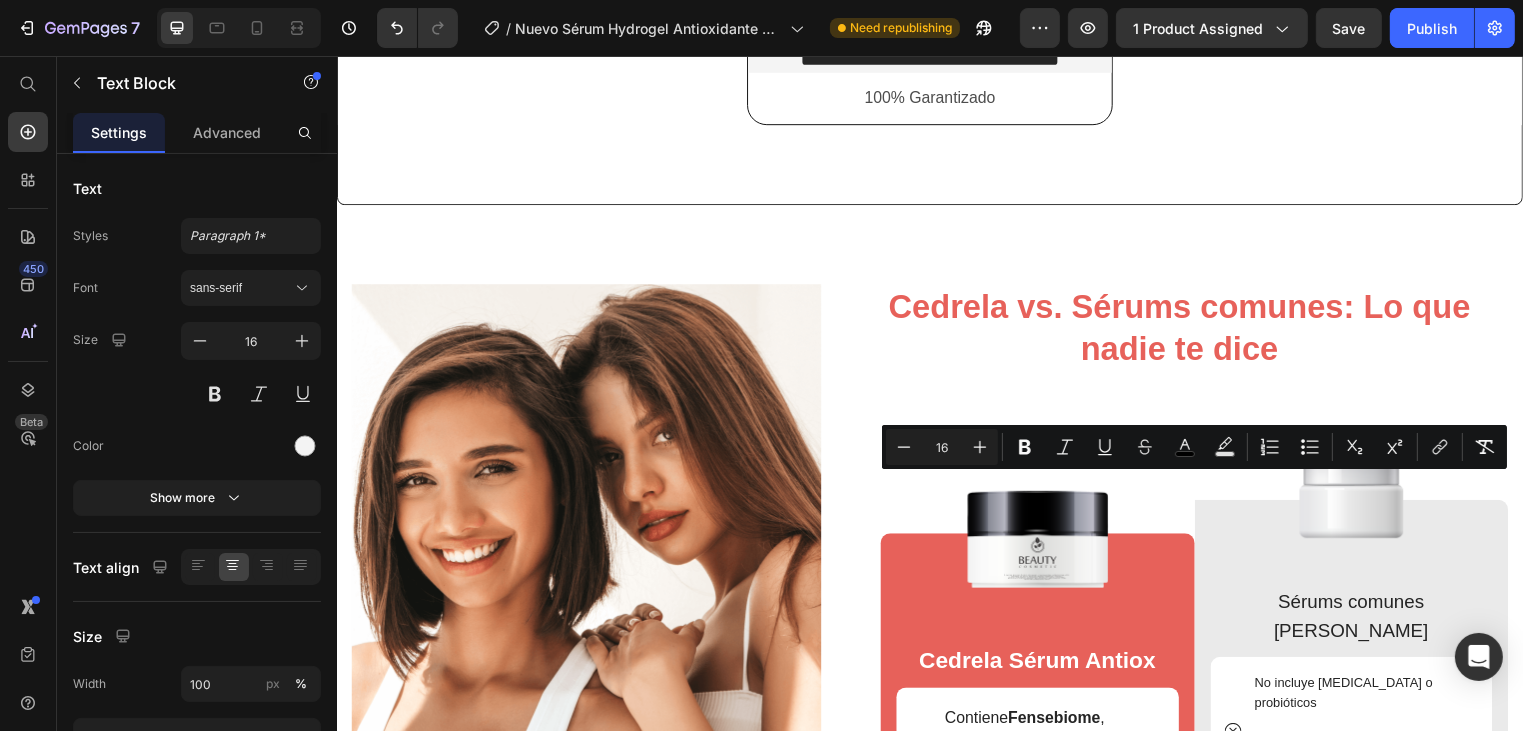 drag, startPoint x: 1383, startPoint y: 494, endPoint x: 1351, endPoint y: 494, distance: 32 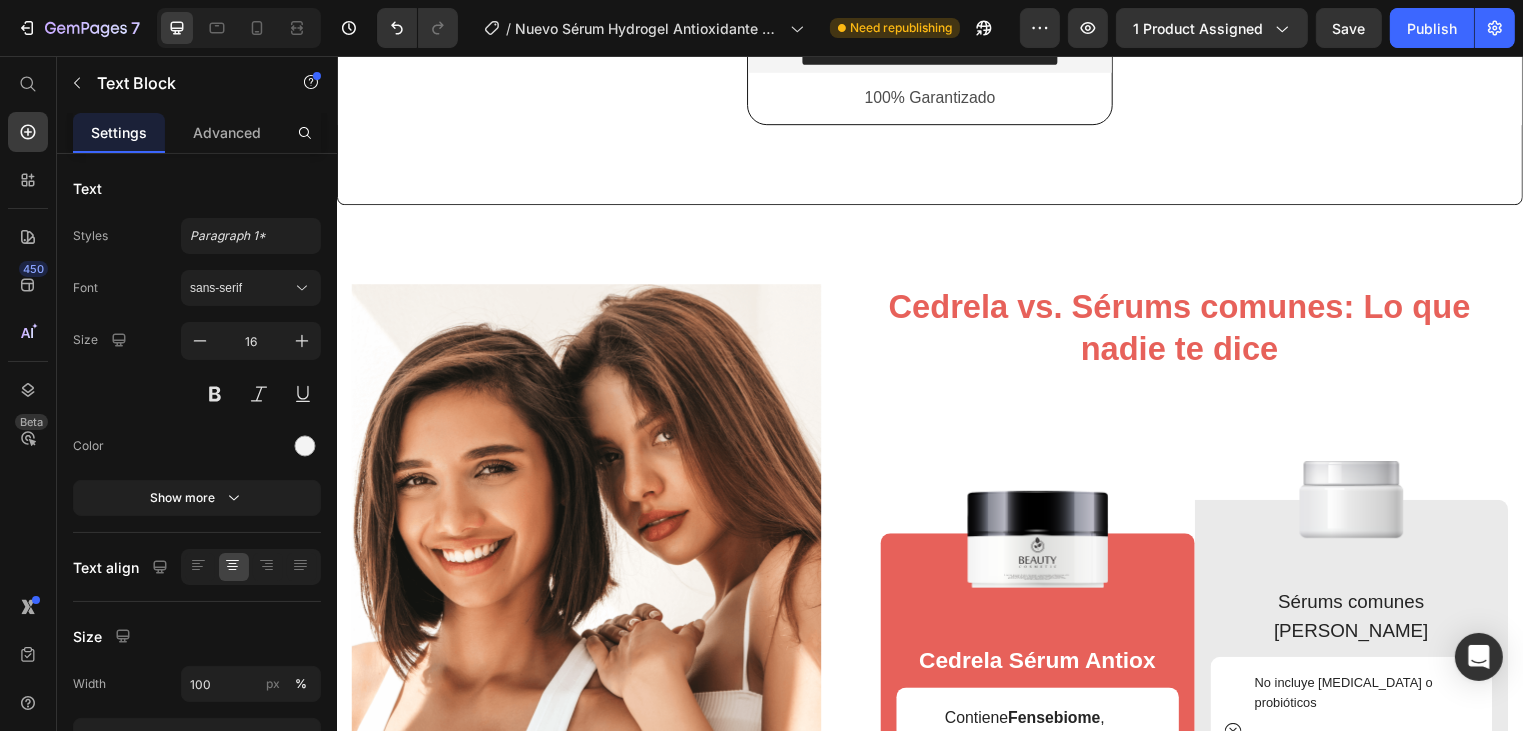 click on "1 Sérum Hydrogel Antioxidante con Posbióticos CEDRELA (120 gr. en total)" at bounding box center [1335, -529] 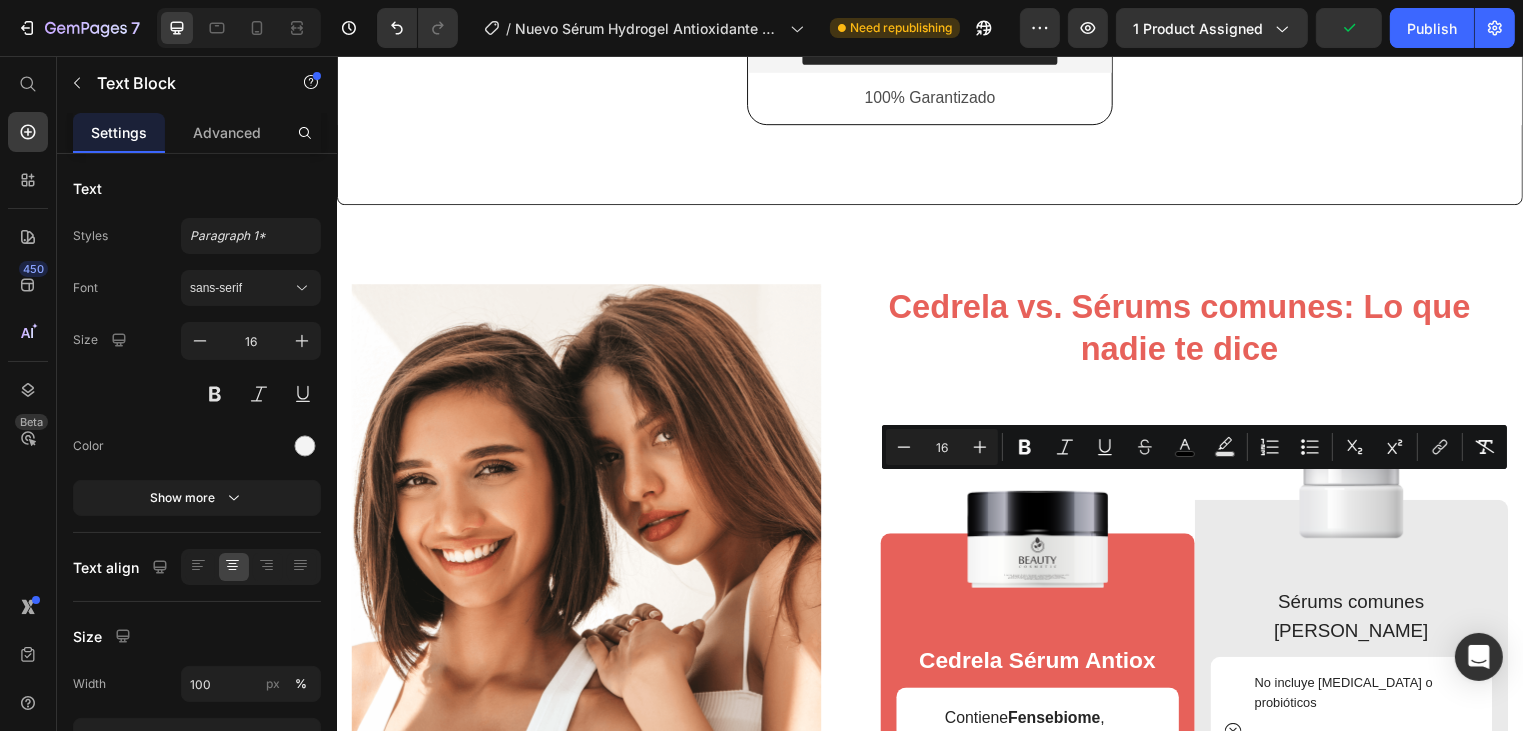 drag, startPoint x: 1327, startPoint y: 494, endPoint x: 1312, endPoint y: 494, distance: 15 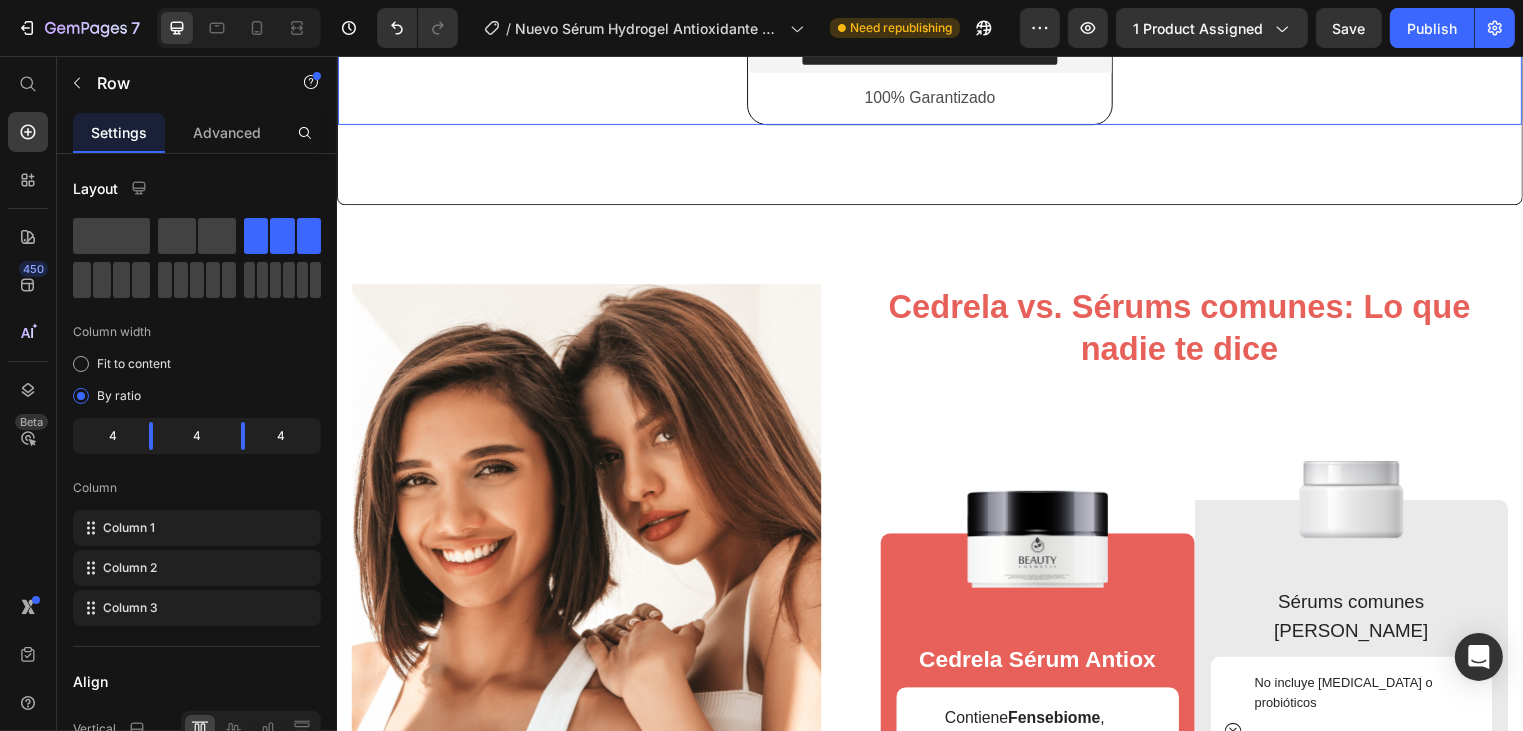 click on "MÁS VENDIDO Text Block Row Image INCLUYE Heading  3 Sérum Hydrogel Antioxidante con Posbióticos CEDRELA (120 gr. en total) 1 Ebook: Tips para el mejor cuidado facial  Gratis 1 Repelente: Splash Marca Jardín de [PERSON_NAME] Anti mosquitos - 30ml  Gratis 1 Cosmetiquera Marca Priti  Gratis Text Block $309.900 Text Block $219.900 Text Block Row Envío Gratis + Pago Contra entrega Text Block Releasit COD Form & Upsells Releasit COD Form & Upsells 100% Garantizado Text Block Row Row Product Row ¡ESTA OFERTA ESTA A PUNTO DE EXPIRAR! Text Block Row Image INCLUYE Heading 2 Sérum Hydrogel Antioxidante con Posbióticos CEDRELA (80 gr. en total) 1 Ebook: Tips para el mejor cuidado facial  Gratis 1 Repelente: Splash Marca Jardín de [PERSON_NAME] Anti mosquitos - 30ml  Gratis X Text Block $239.900 Text Block $169.900 Text Block Row Envío Gratis + Pago Contra entrega Text Block Releasit COD Form & Upsells Releasit COD Form & Upsells 100% Garantizado Text Block Row Row Product POPULAR Text Block Row Image INCLUYE Heading Gratis X X" at bounding box center [936, -259] 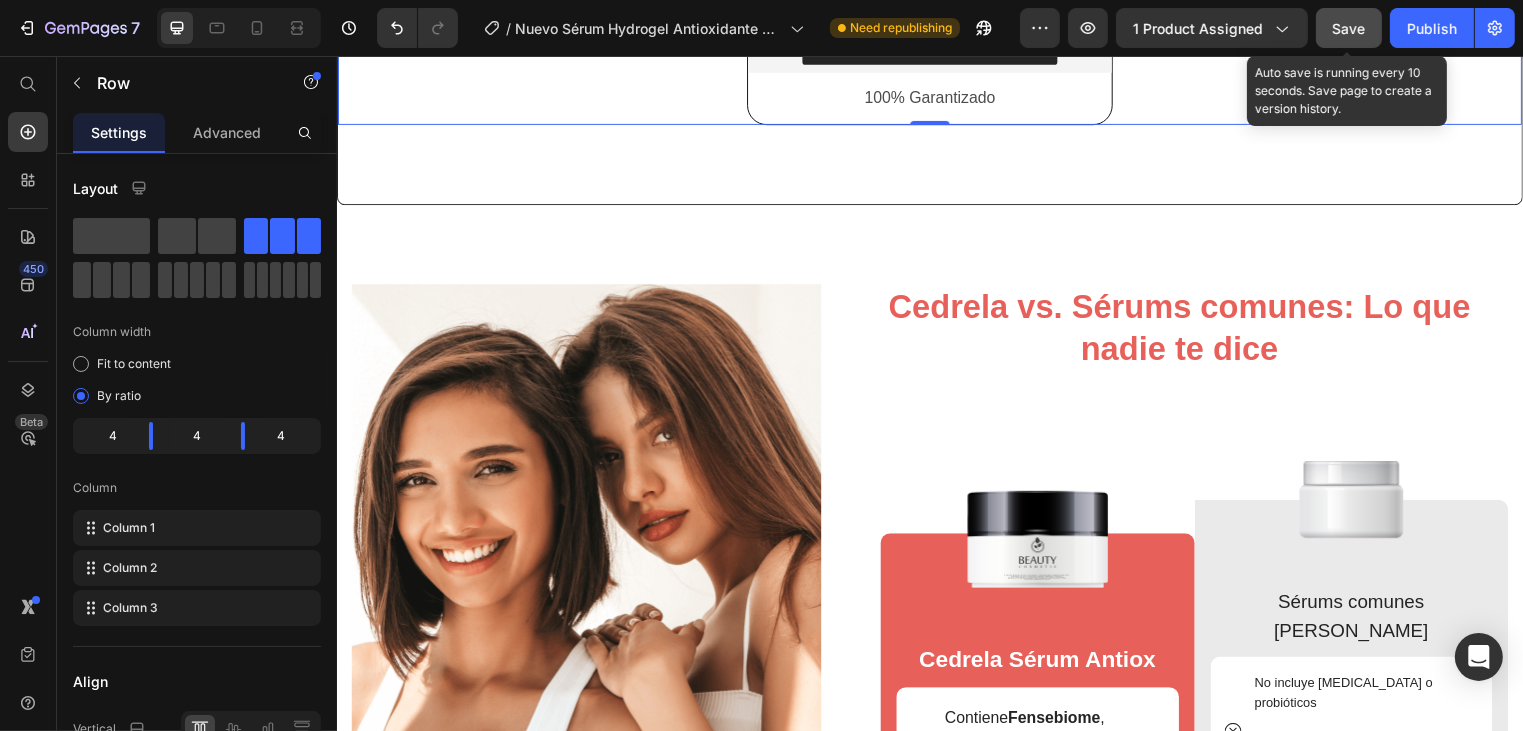 click on "Save" at bounding box center [1349, 28] 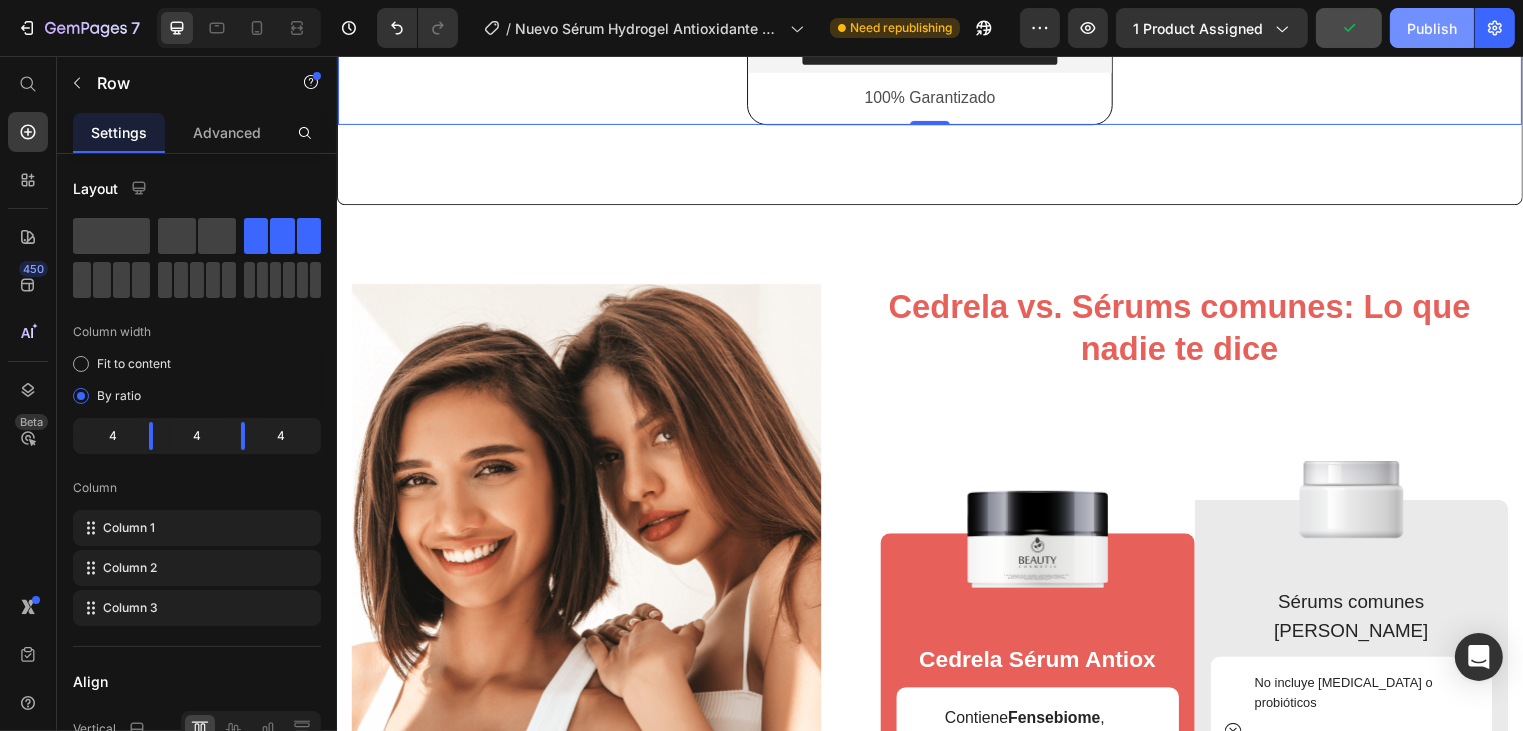 click on "Publish" at bounding box center [1432, 28] 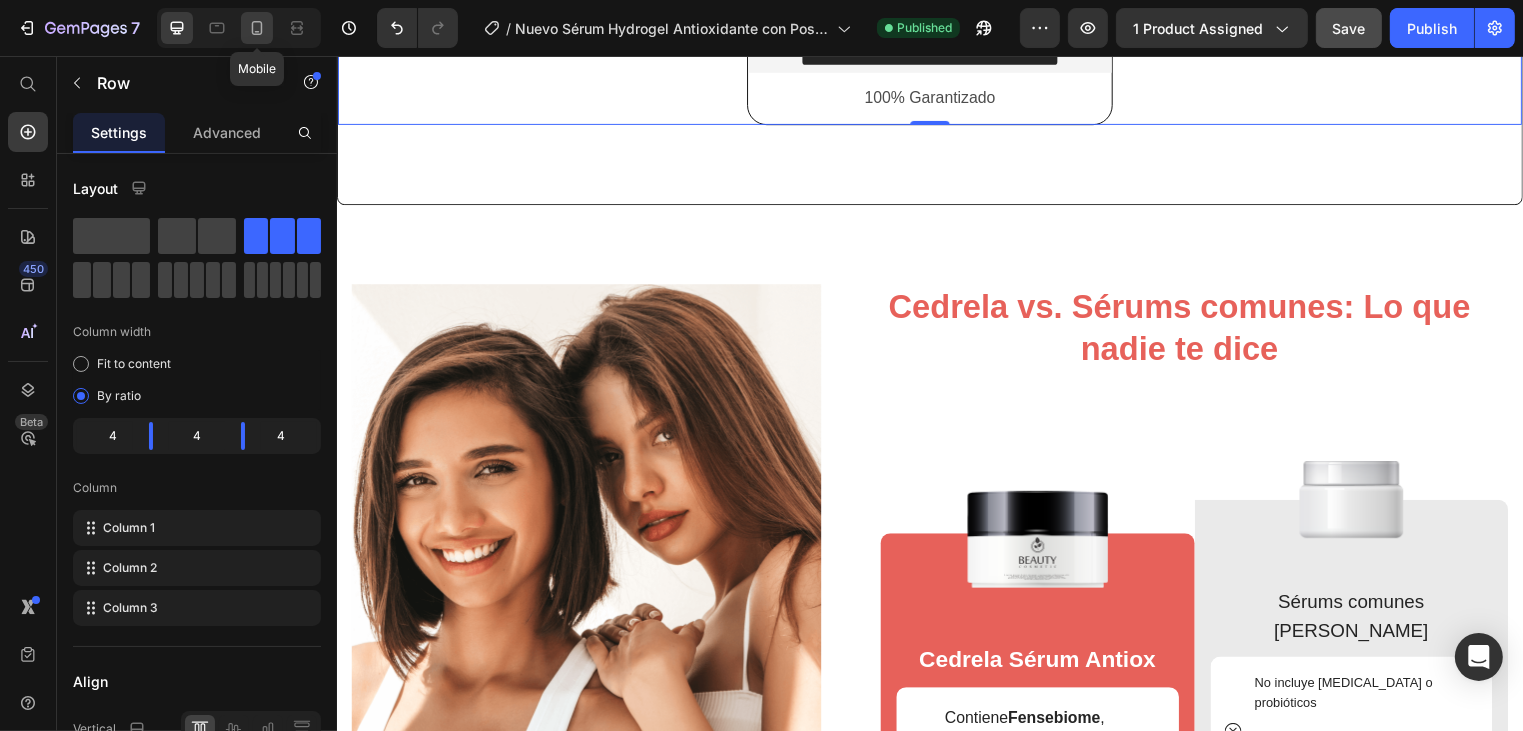 click 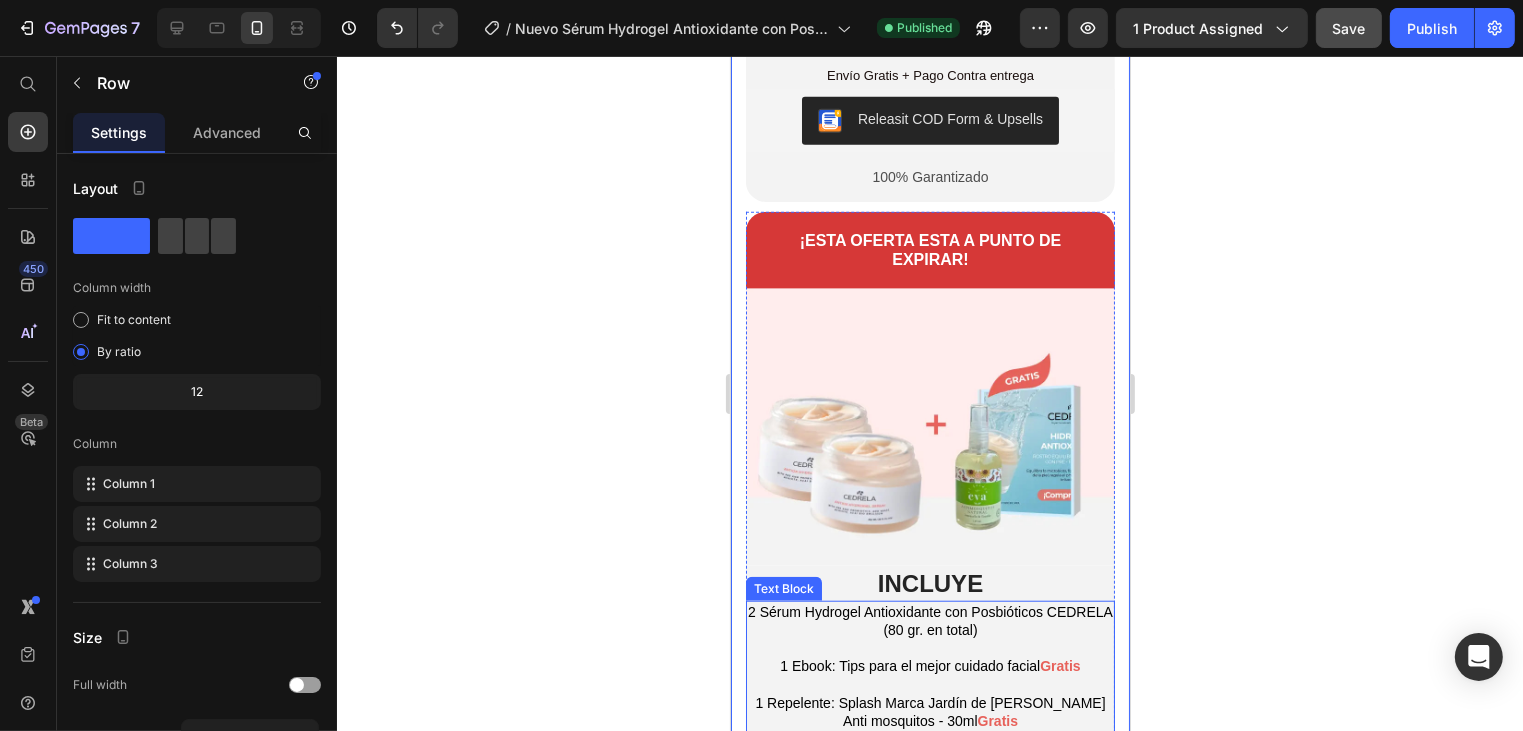 scroll, scrollTop: 1679, scrollLeft: 0, axis: vertical 